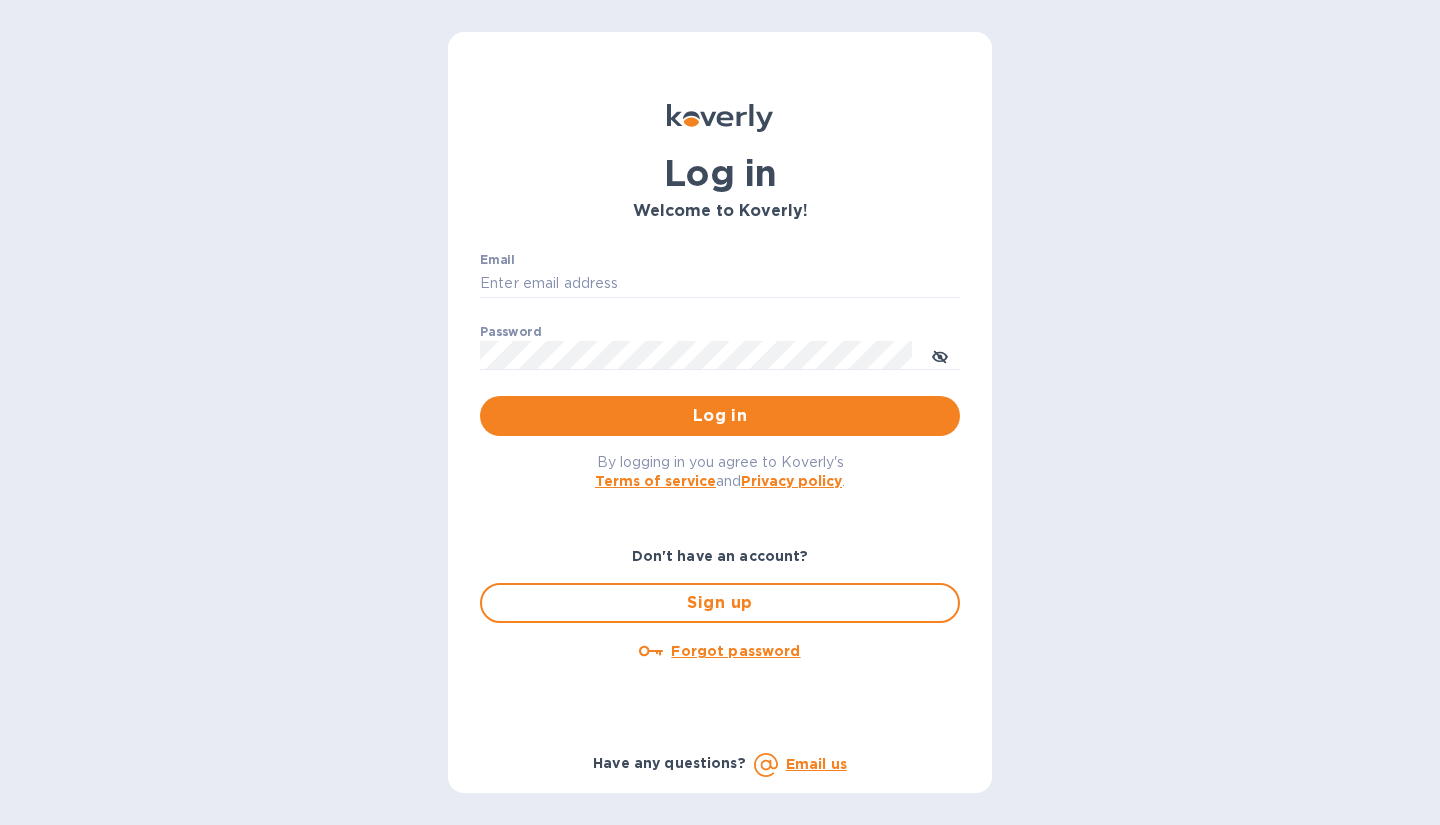 scroll, scrollTop: 0, scrollLeft: 0, axis: both 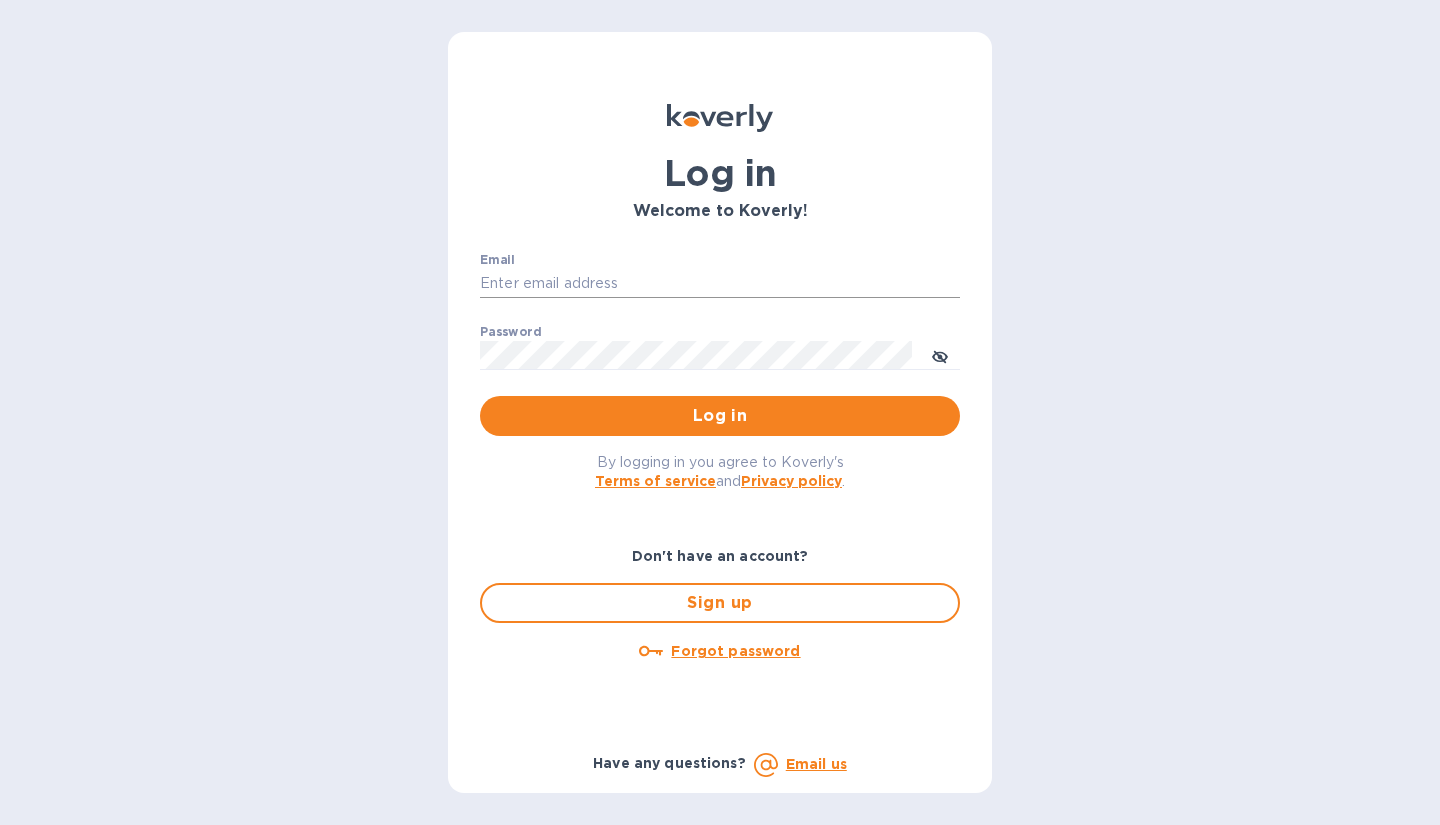 click on "Email" at bounding box center [720, 284] 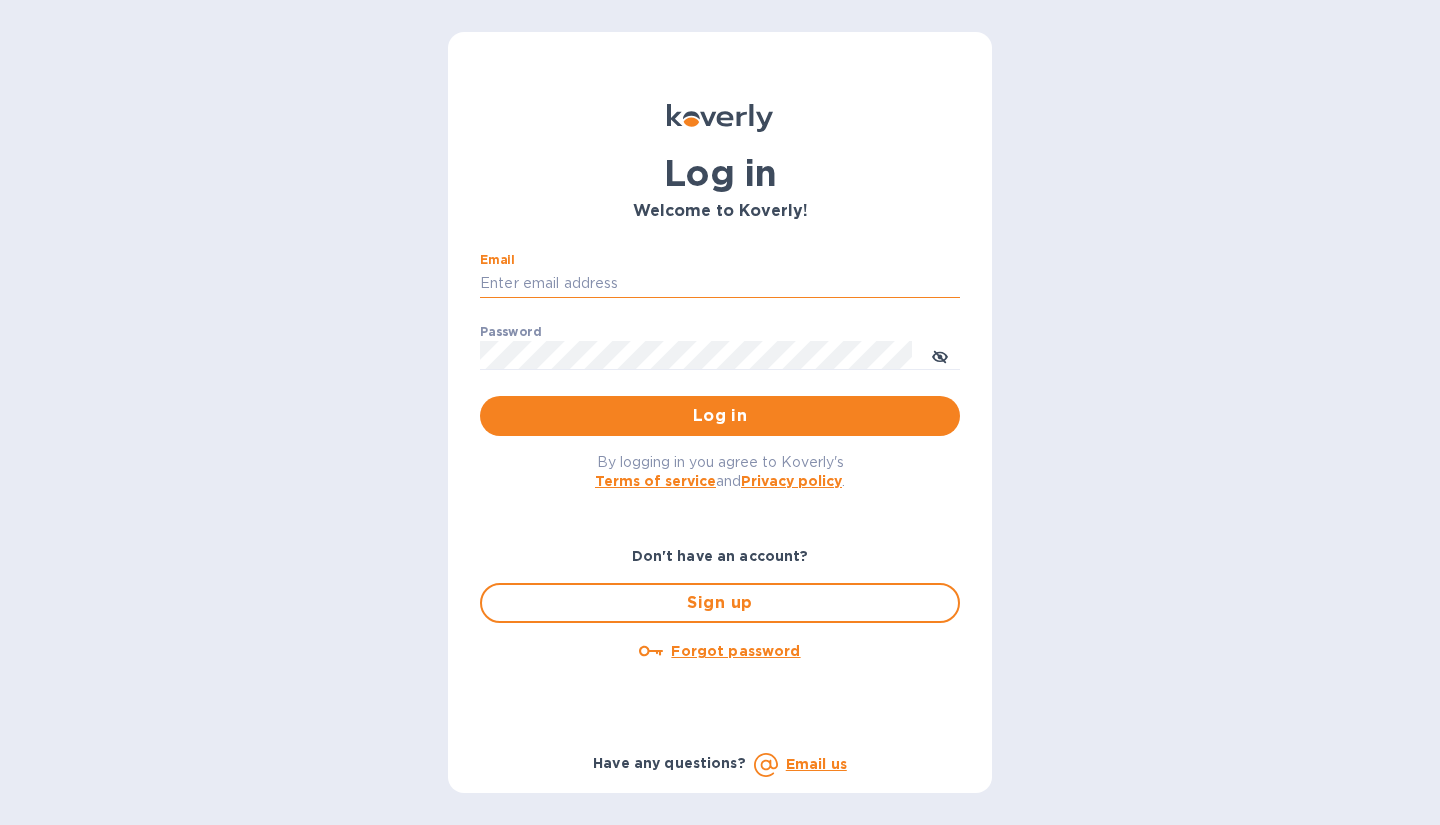 type on "[EMAIL]" 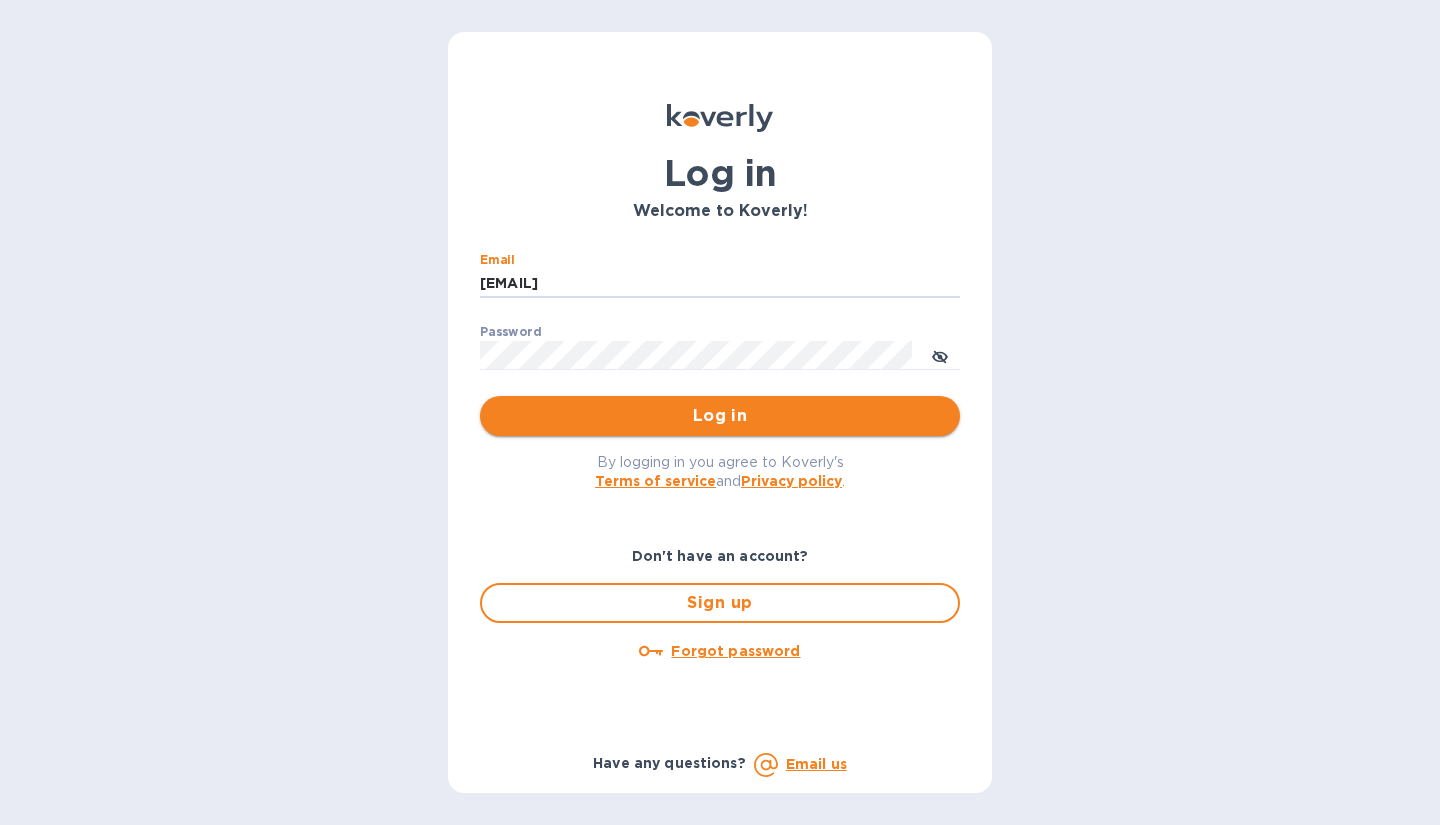click on "Log in" at bounding box center (720, 416) 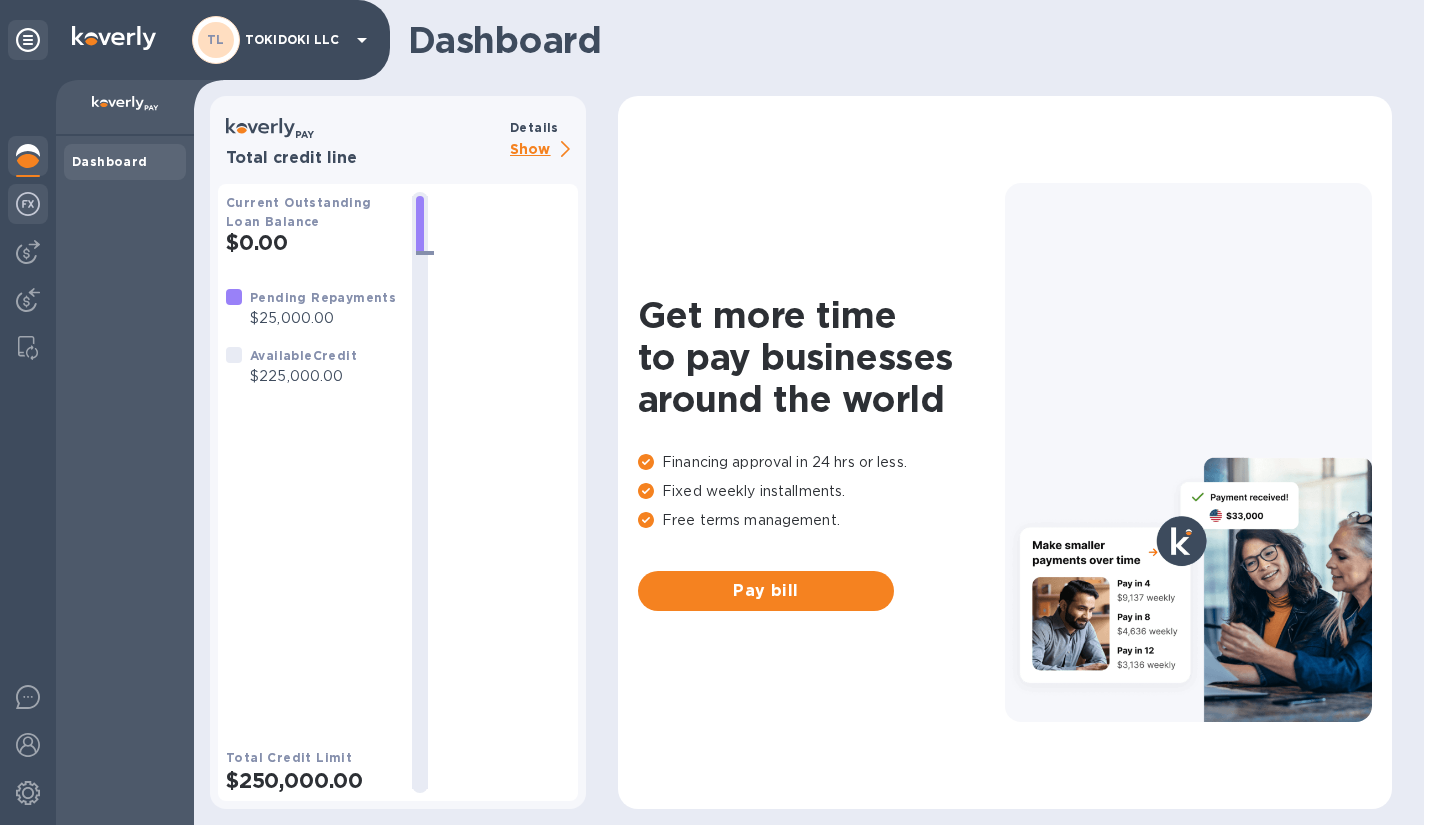 click at bounding box center (28, 204) 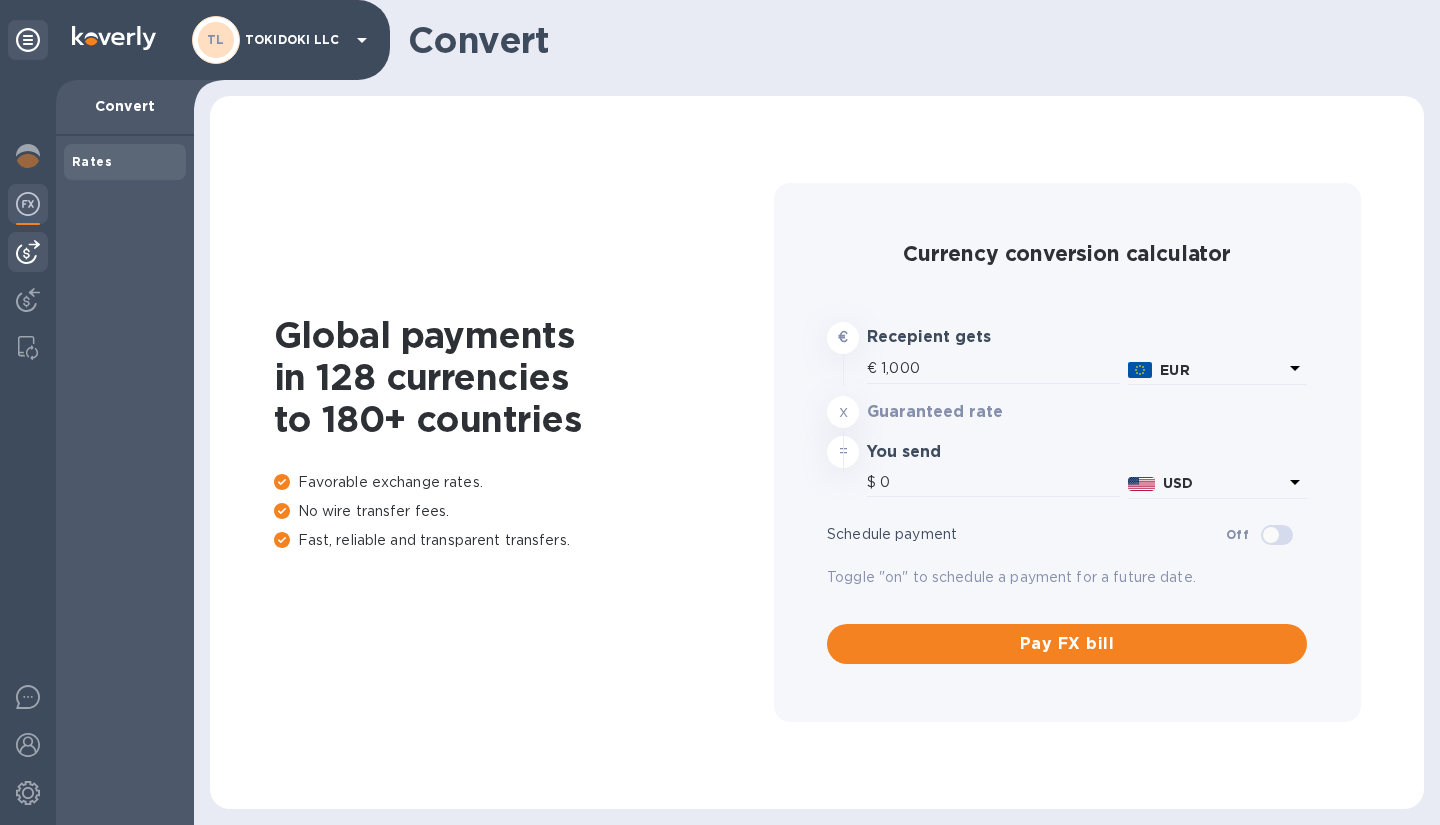 click at bounding box center (28, 252) 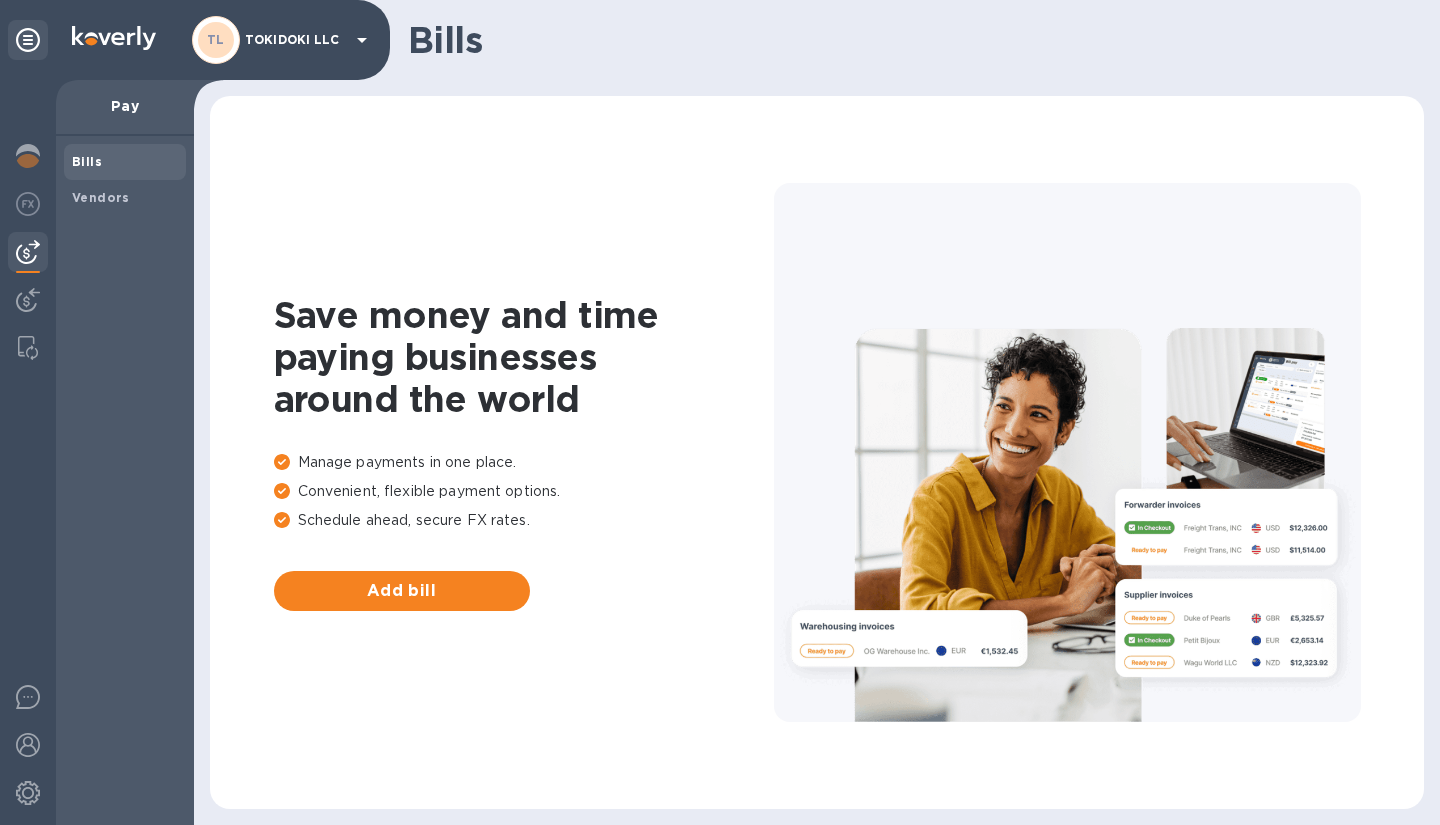 click on "Bills" at bounding box center (125, 162) 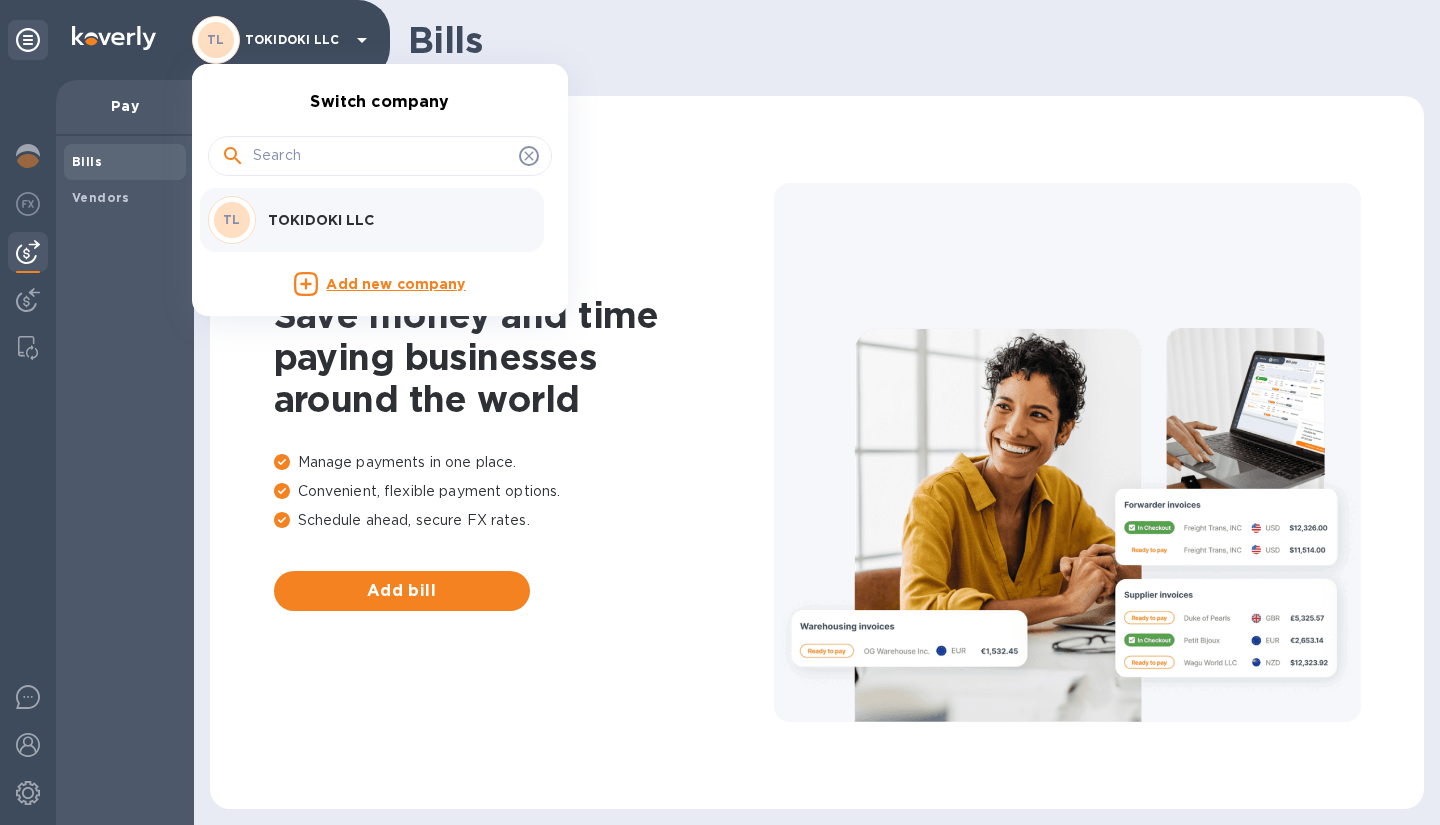 click on "TL TOKIDOKI LLC" at bounding box center [364, 220] 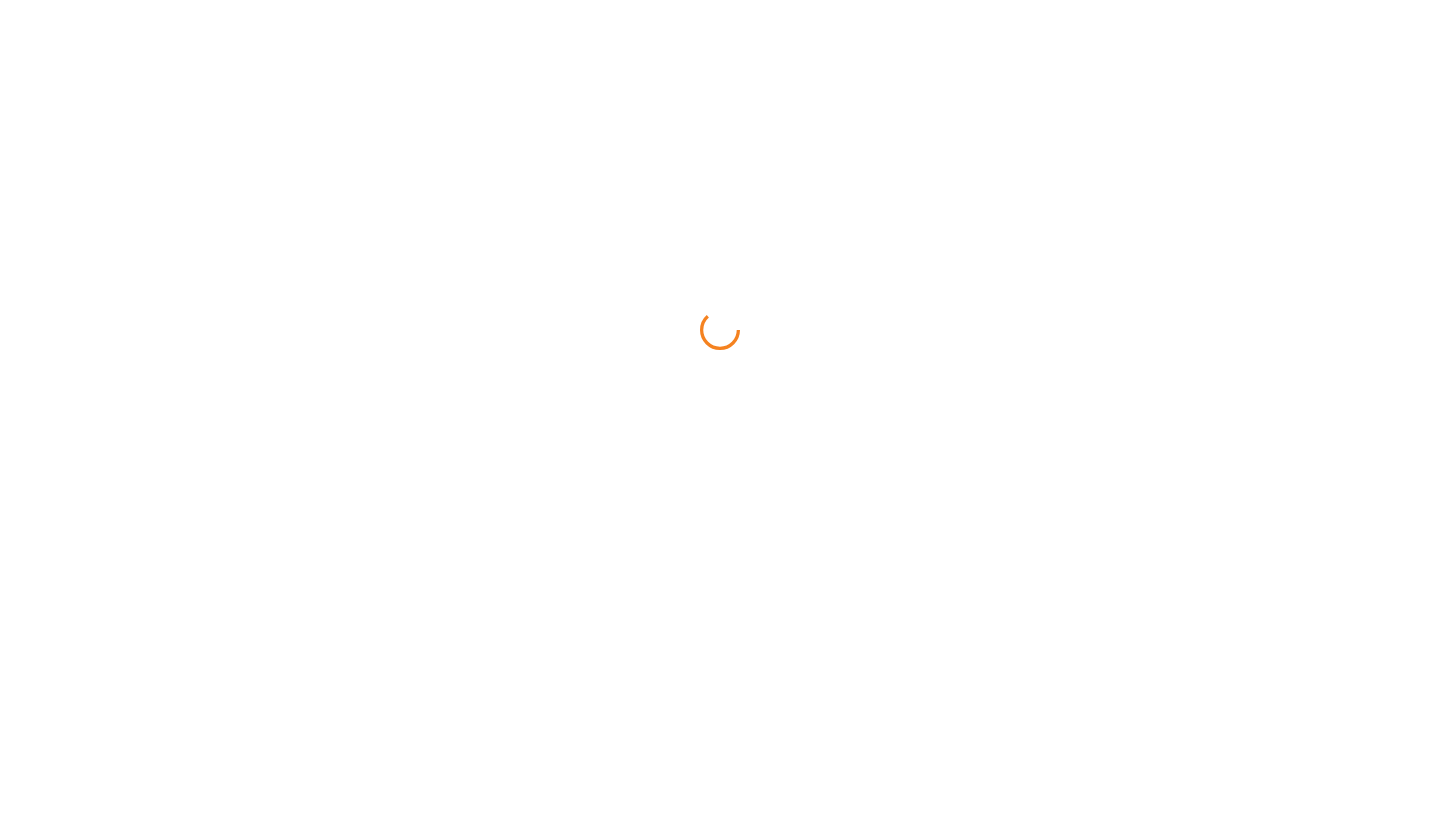 scroll, scrollTop: 0, scrollLeft: 0, axis: both 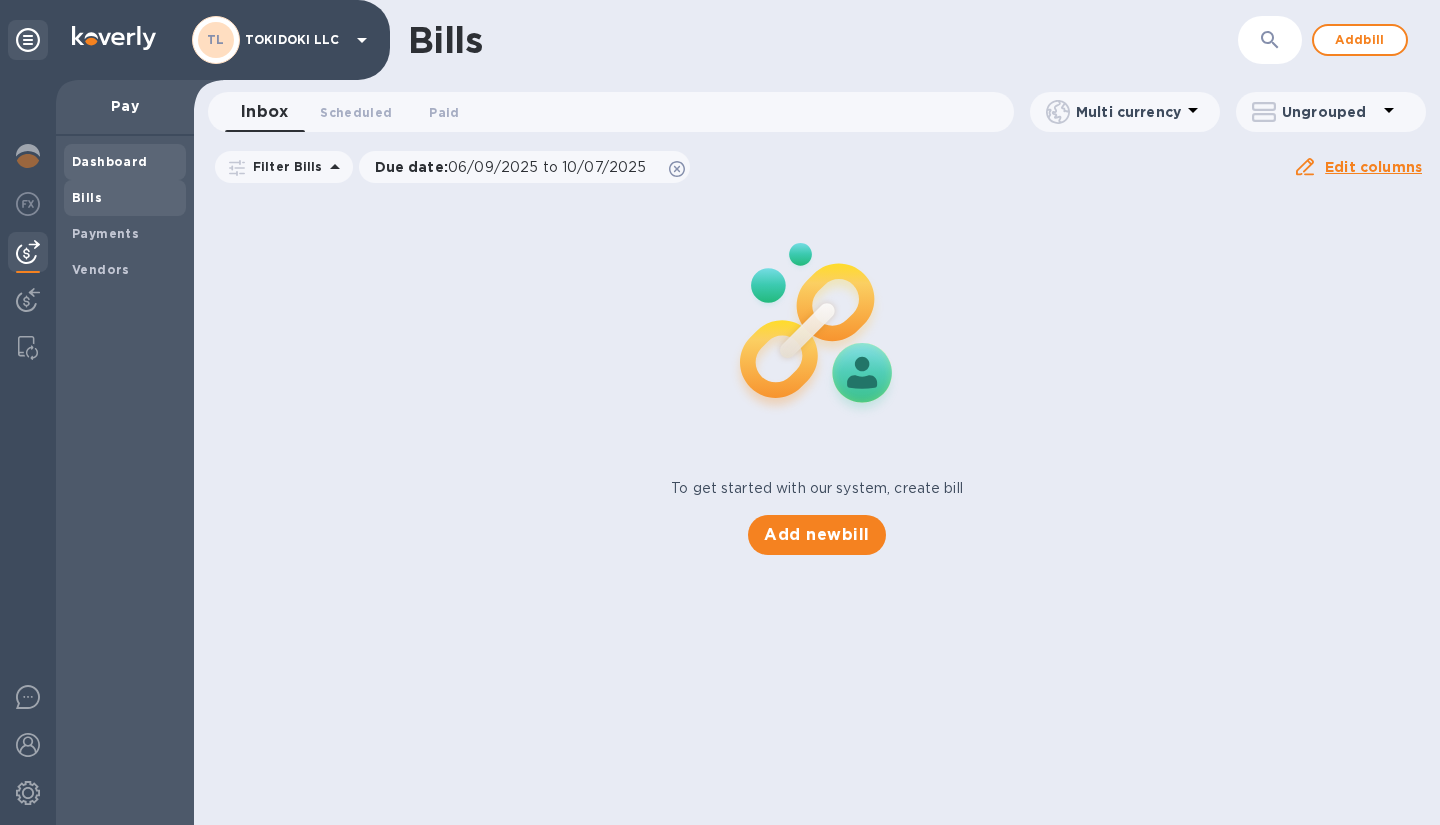 click on "Dashboard" at bounding box center (125, 162) 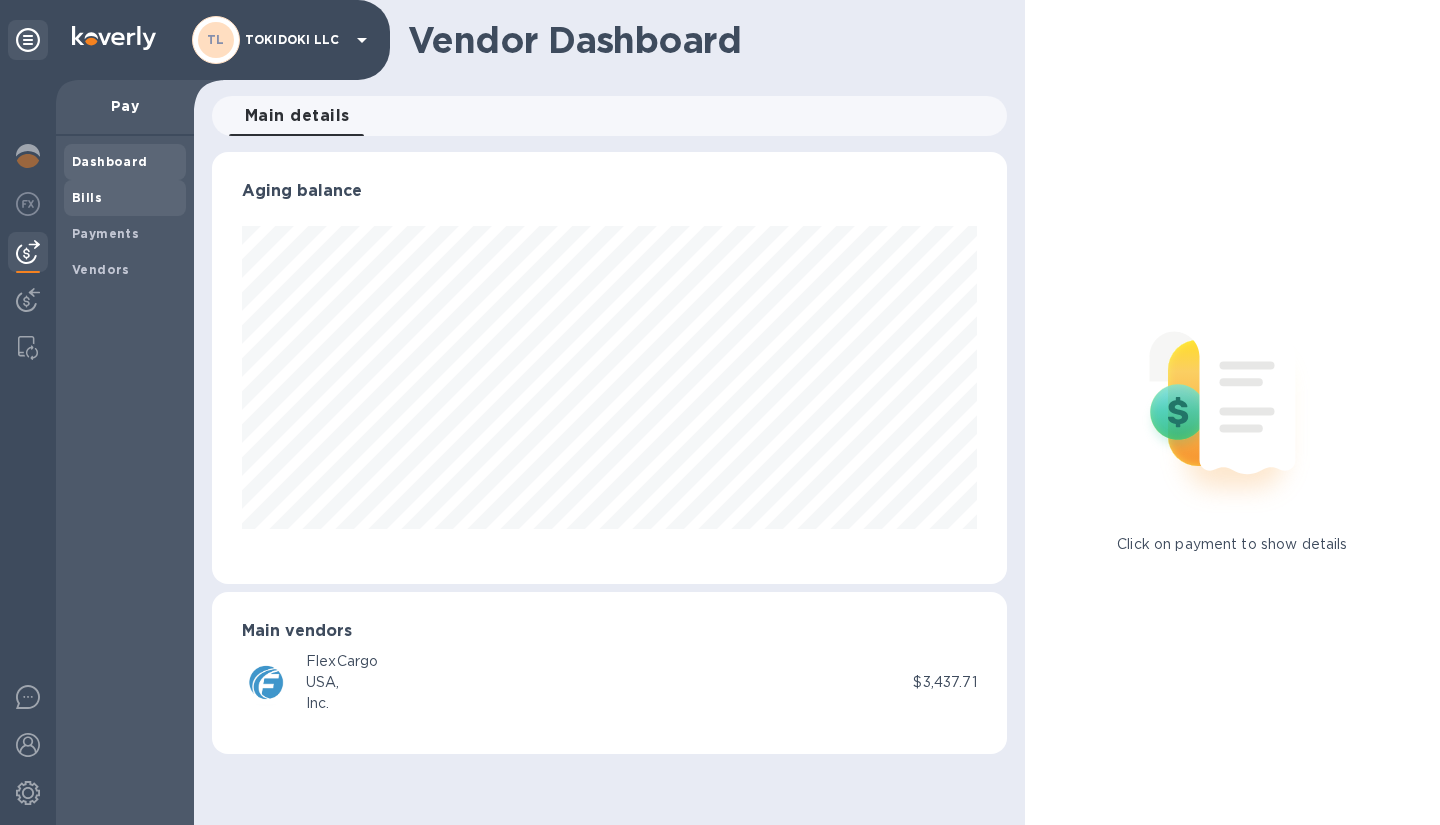 scroll, scrollTop: 999568, scrollLeft: 999205, axis: both 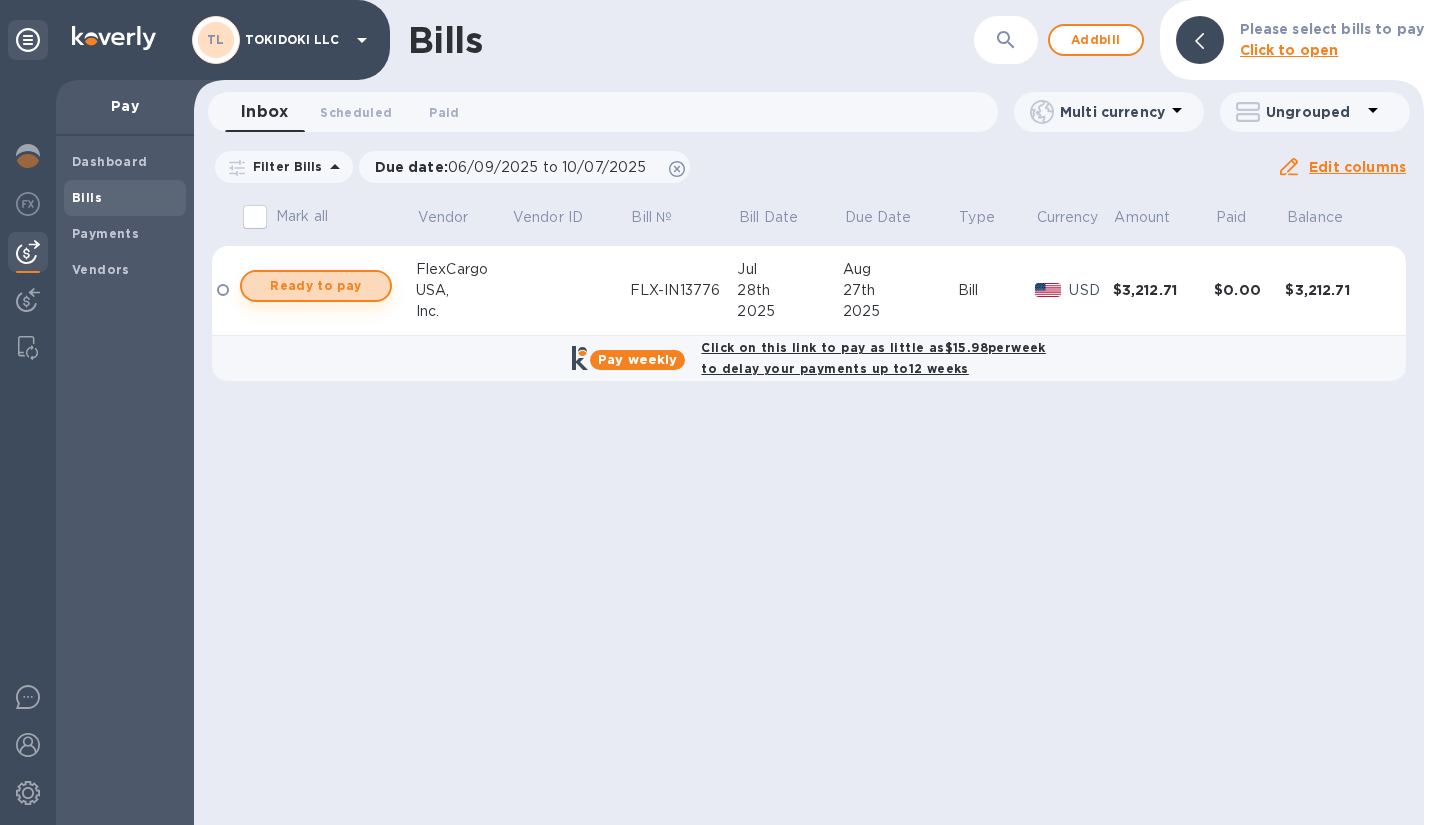 click on "Ready to pay" at bounding box center [316, 286] 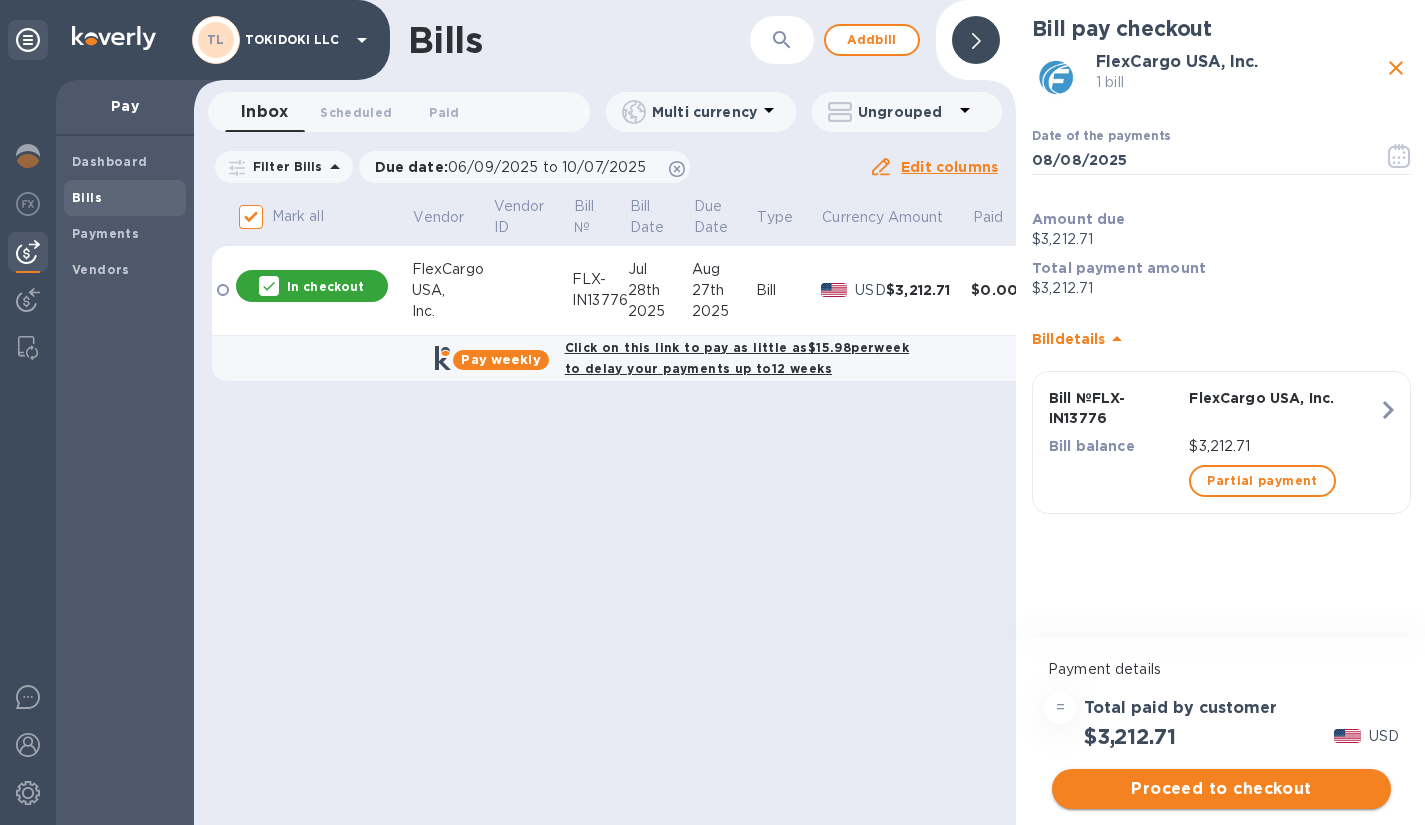 click on "Proceed to checkout" at bounding box center (1221, 789) 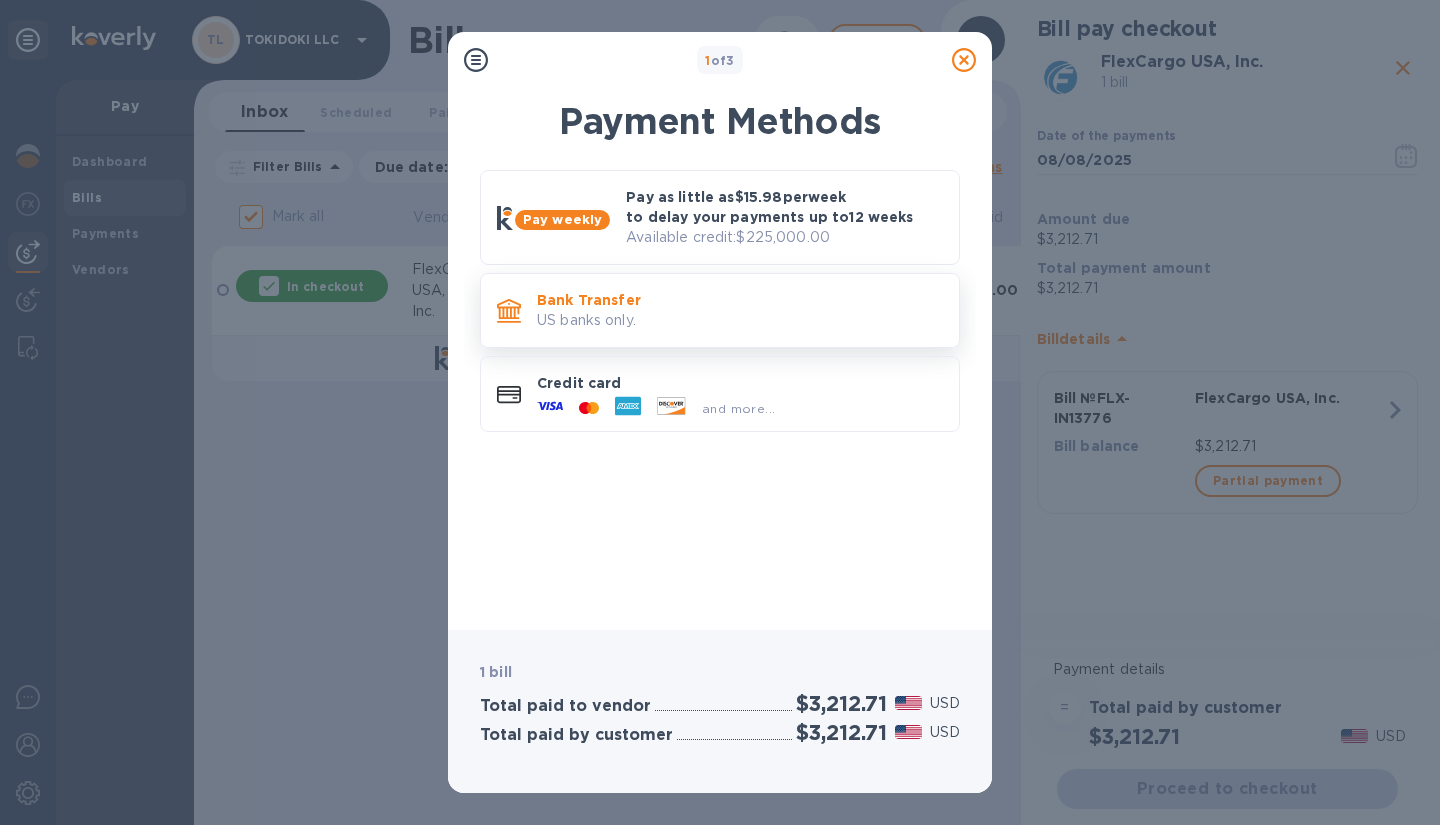click on "Bank Transfer" at bounding box center (740, 300) 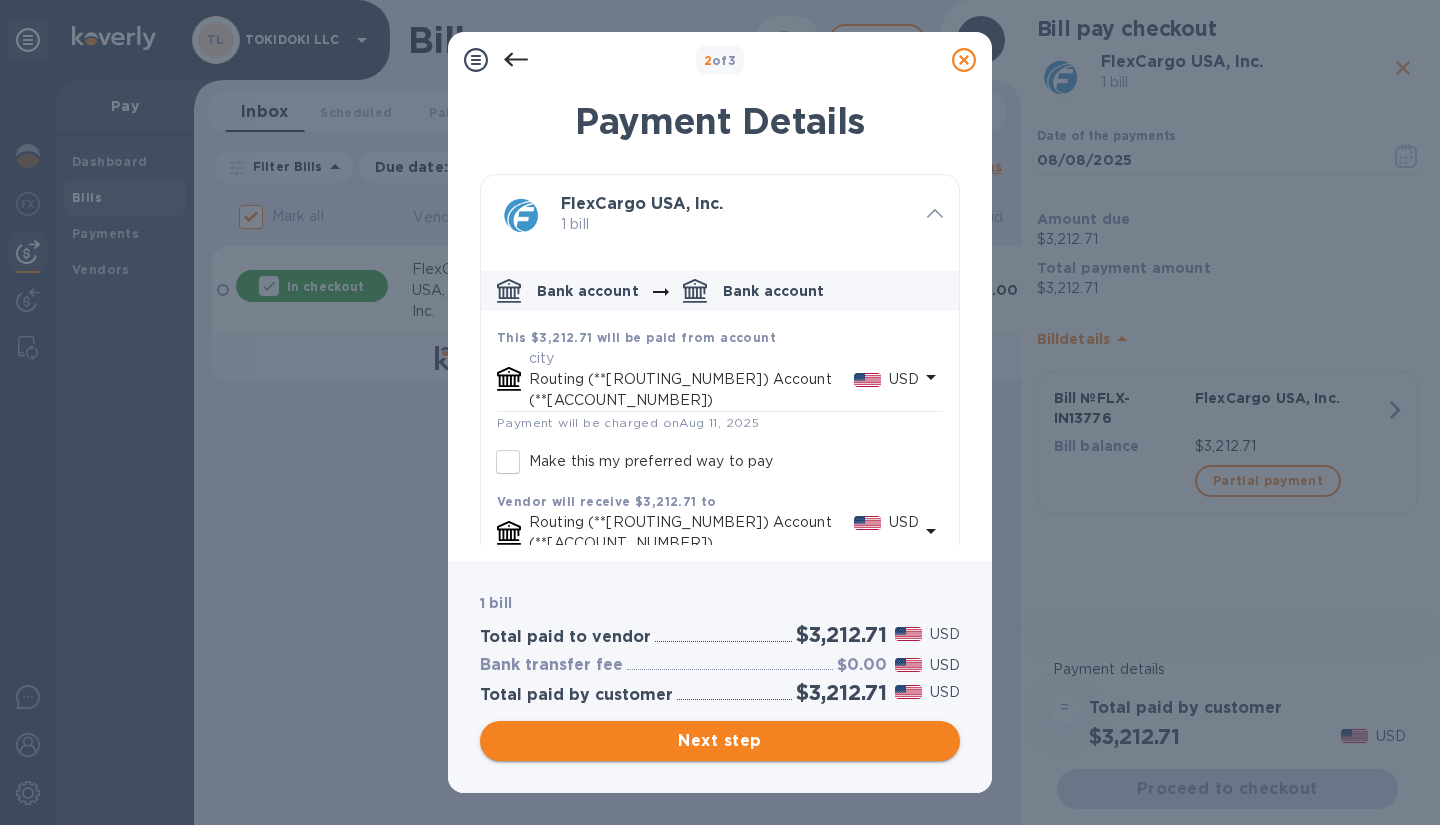 click on "Next step" at bounding box center [720, 741] 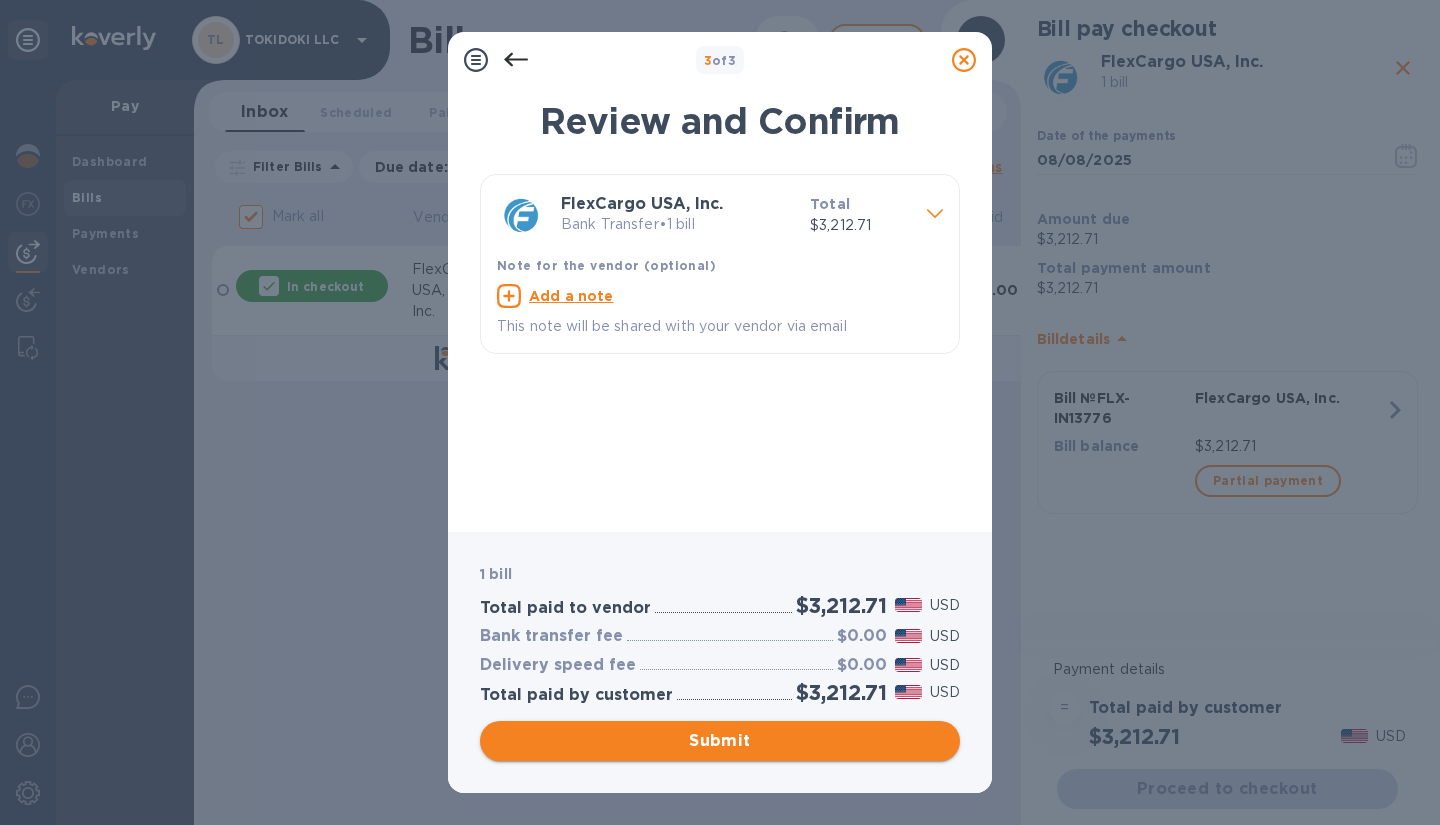 click on "Submit" at bounding box center (720, 741) 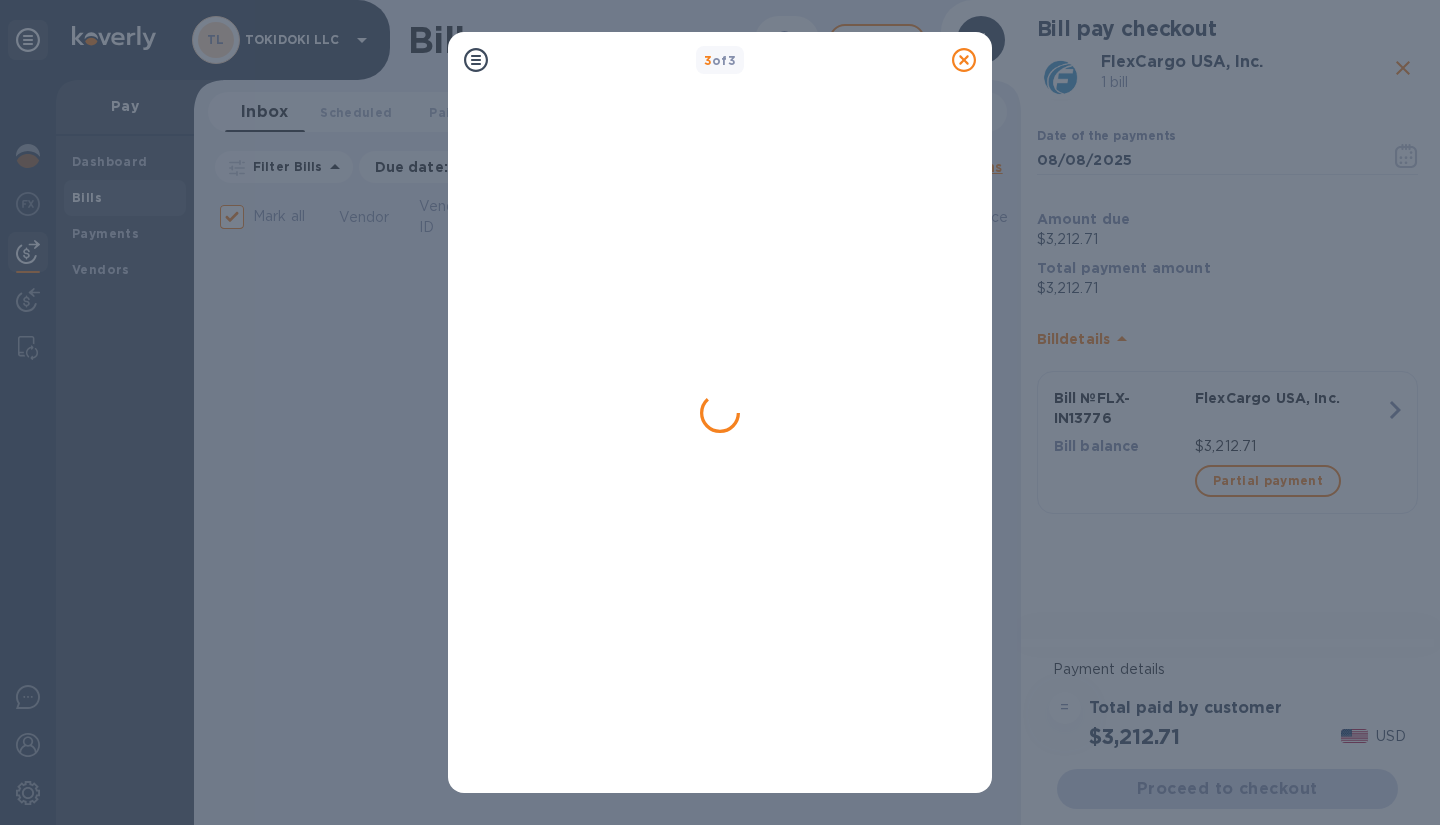 checkbox on "false" 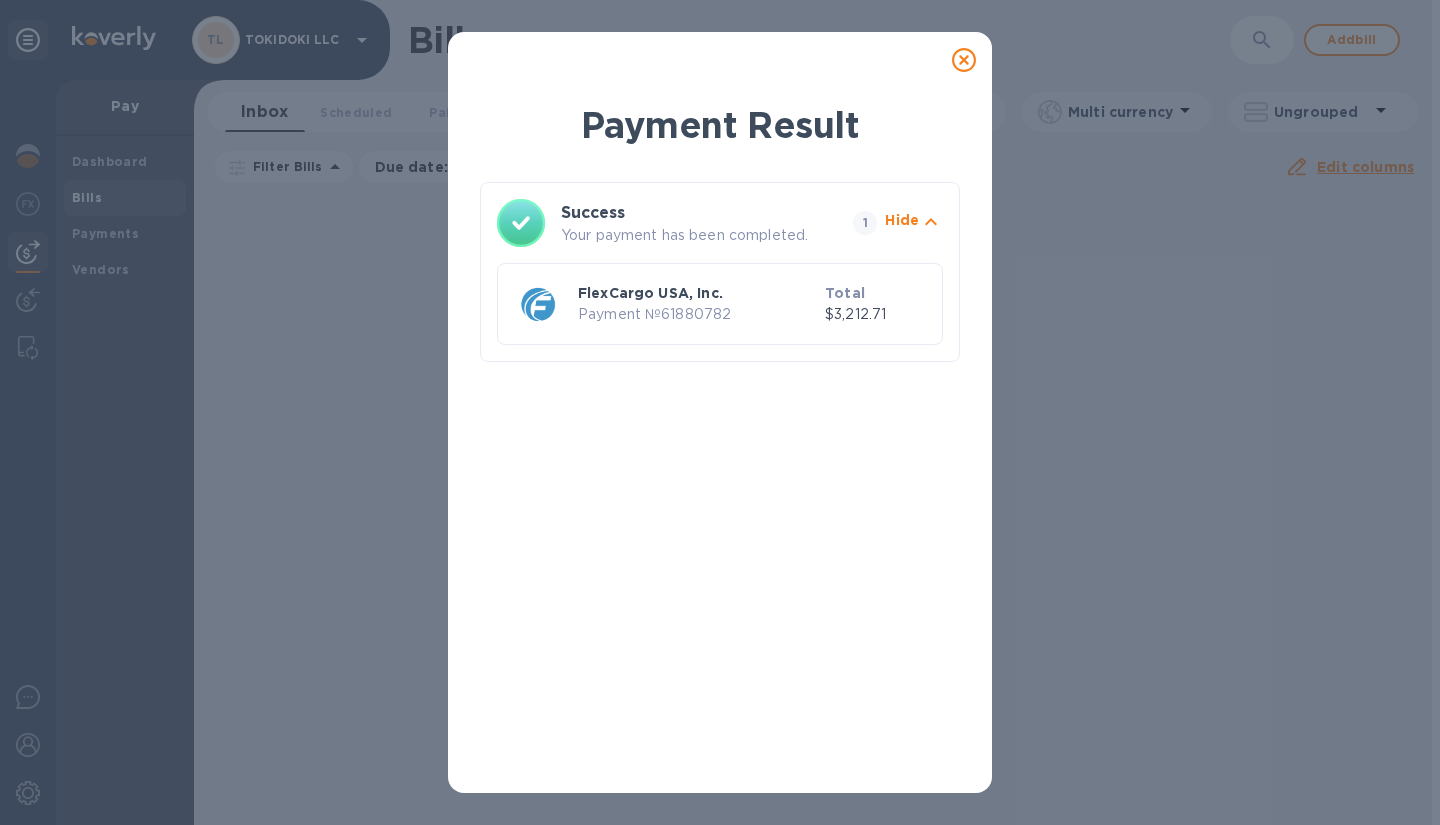 click at bounding box center (964, 60) 